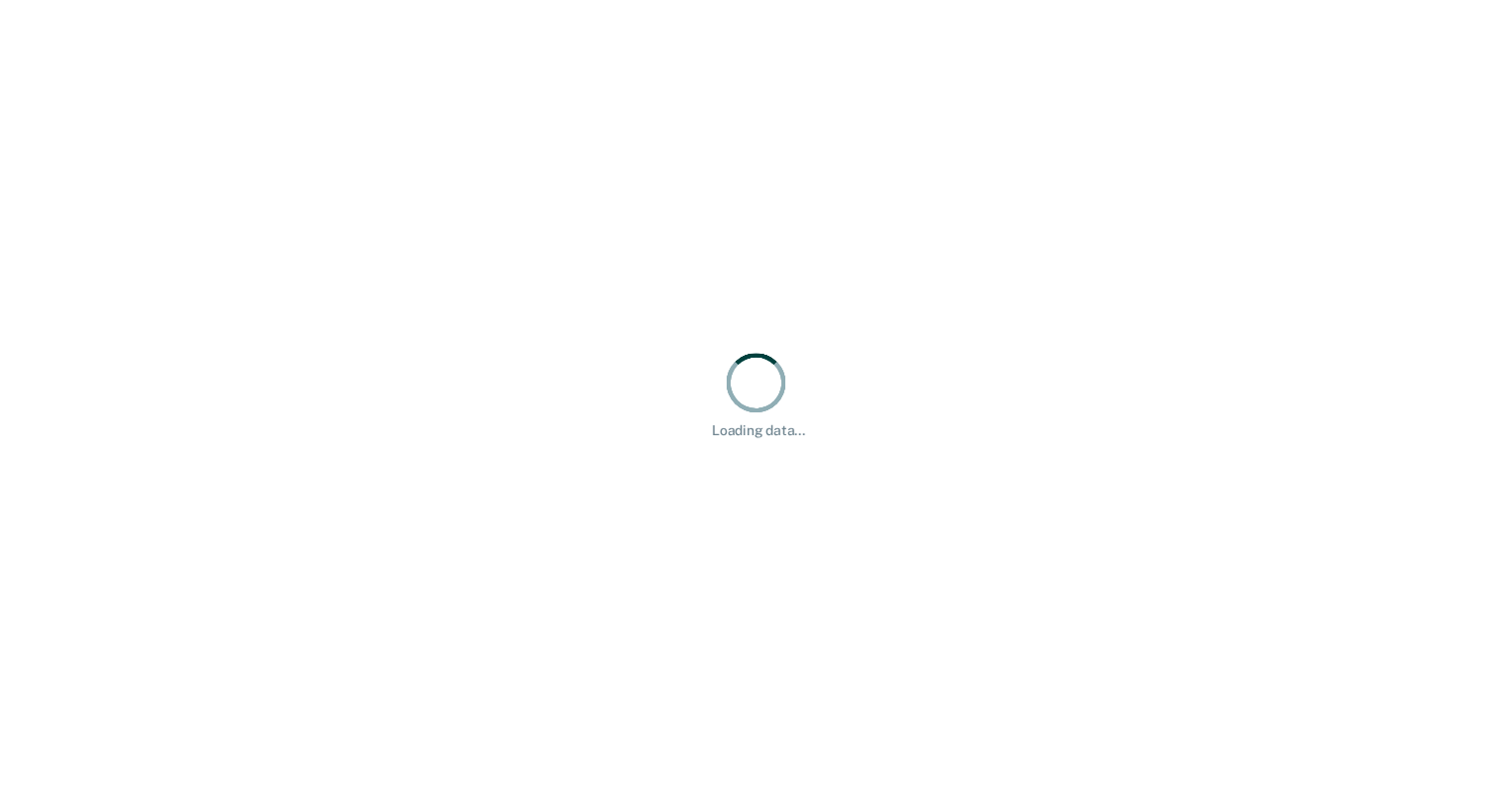 scroll, scrollTop: 0, scrollLeft: 0, axis: both 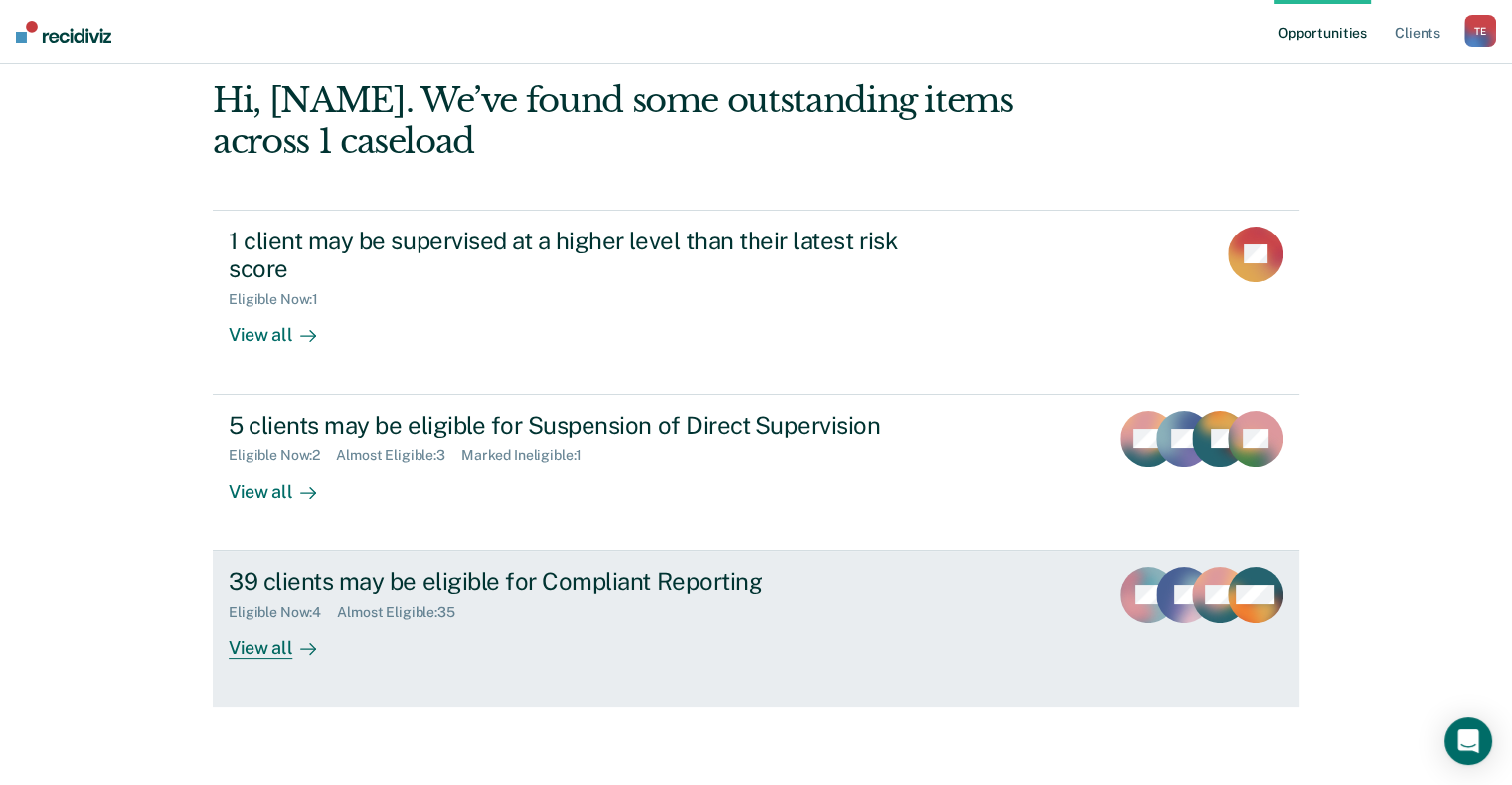 click on "View all" at bounding box center [284, 639] 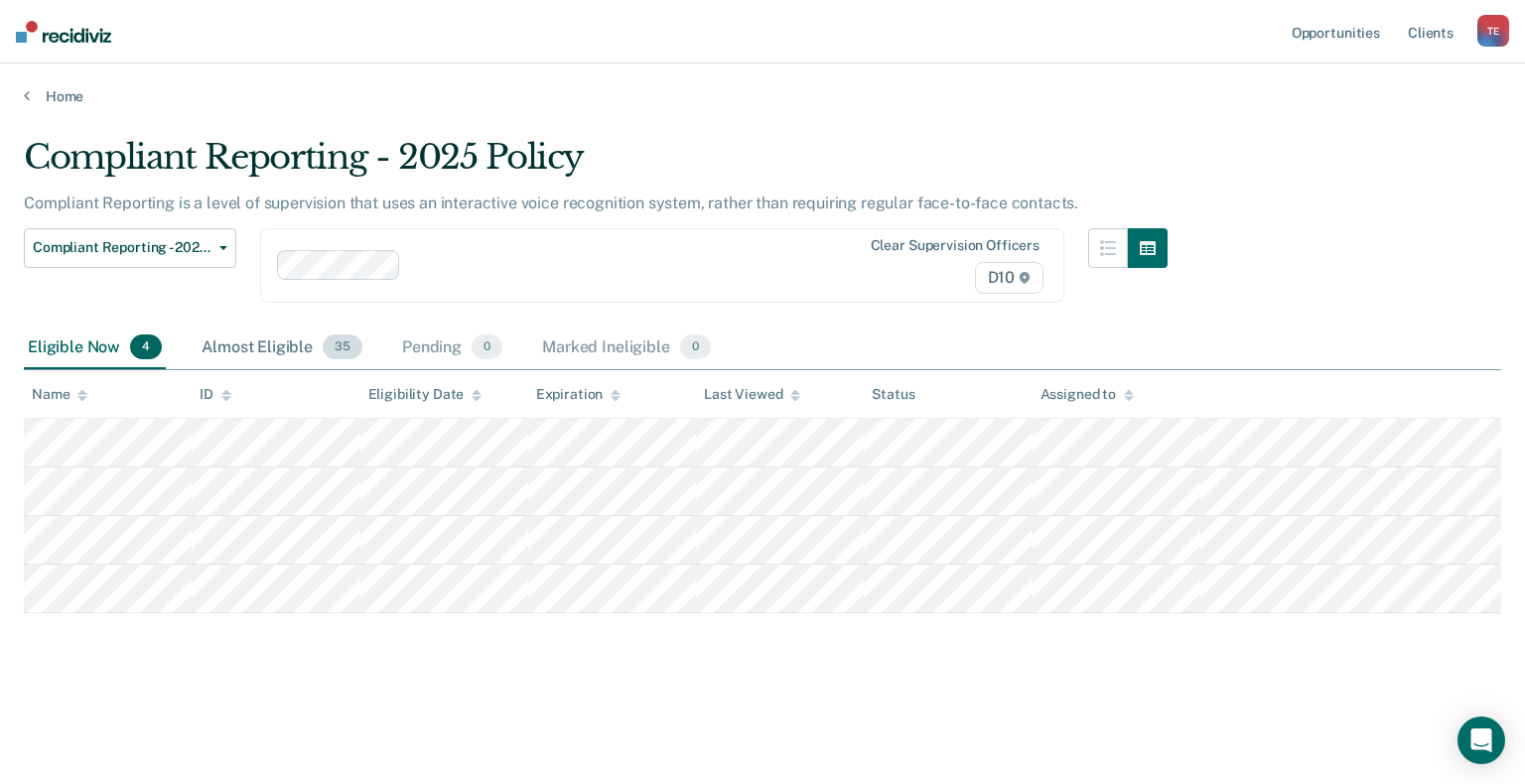 click on "Almost Eligible 35" at bounding box center (282, 348) 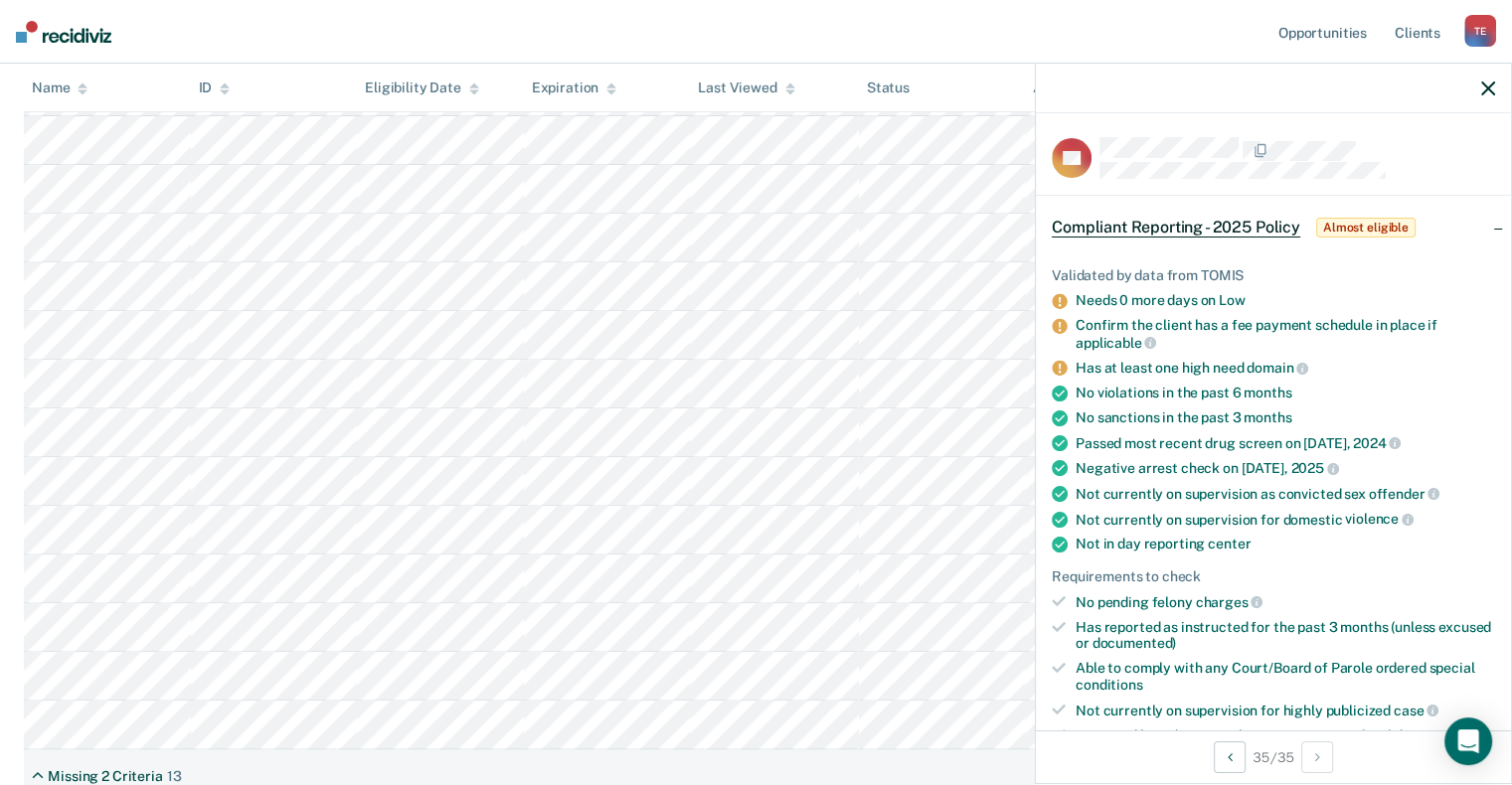 scroll, scrollTop: 551, scrollLeft: 0, axis: vertical 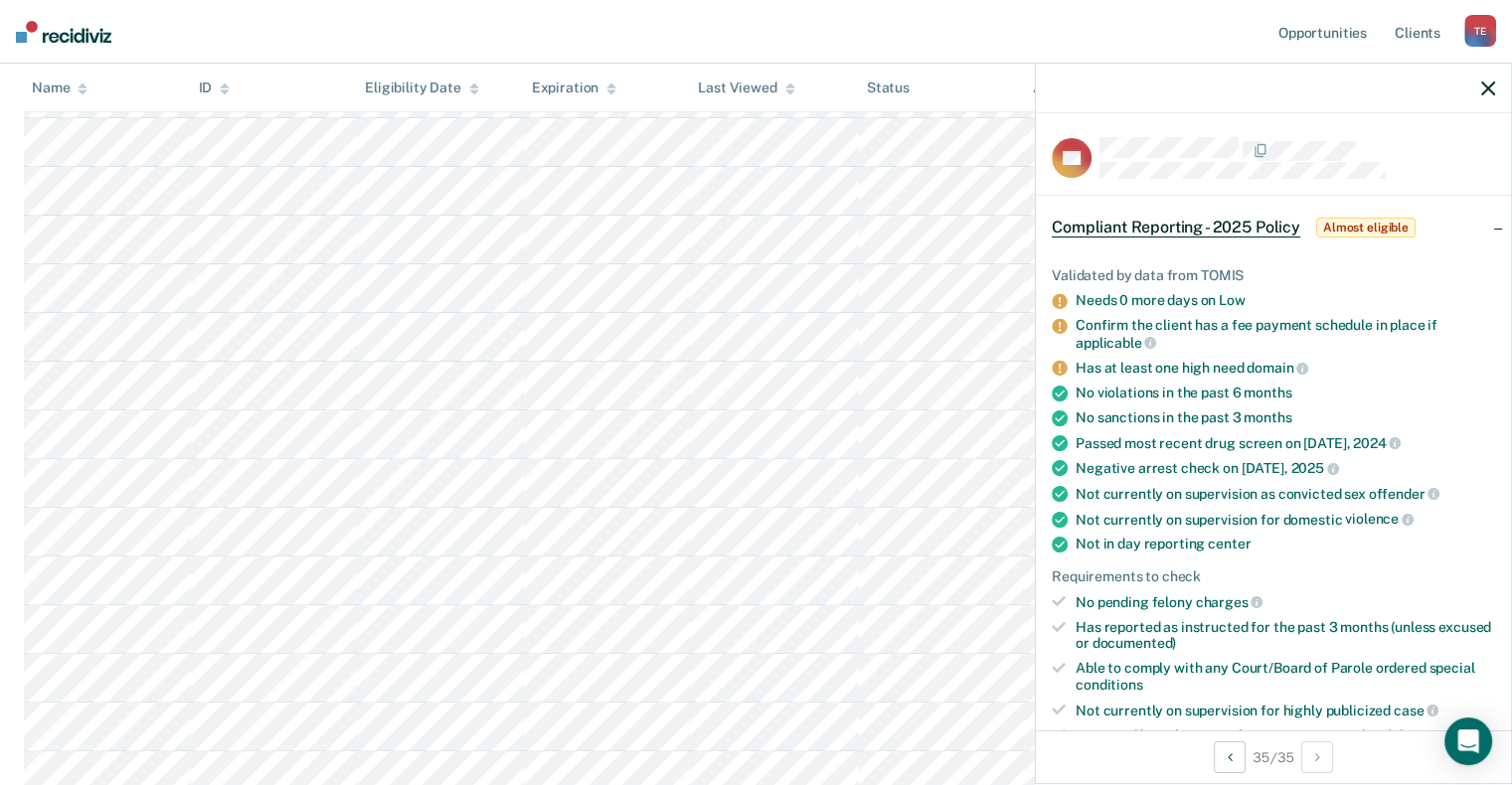 click at bounding box center [1488, 88] 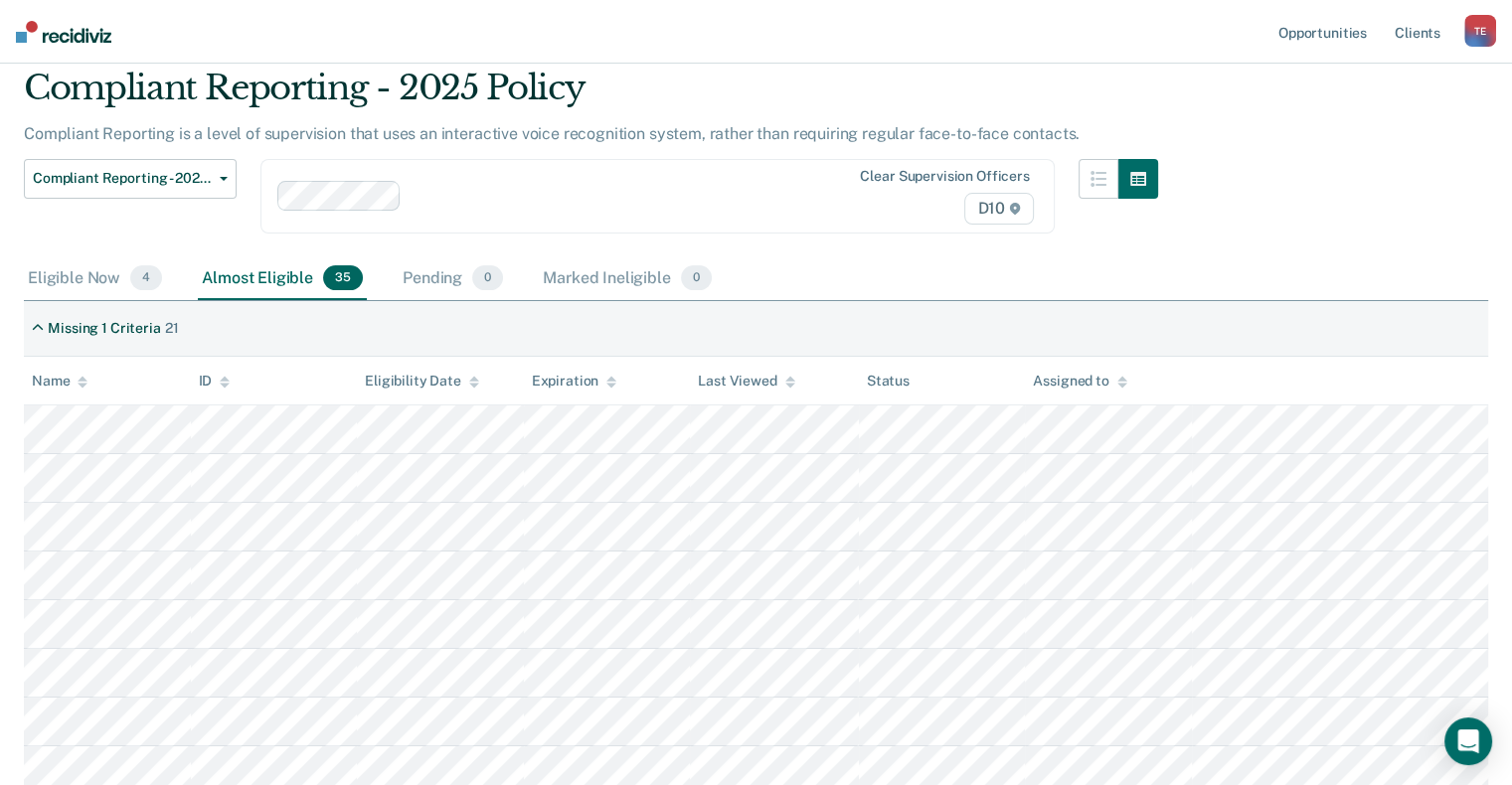 scroll, scrollTop: 0, scrollLeft: 0, axis: both 